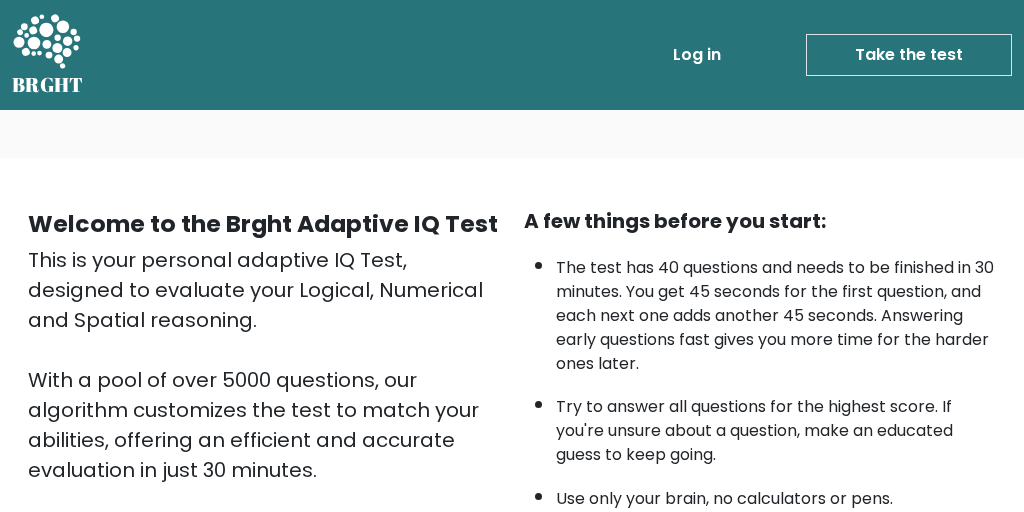scroll, scrollTop: 493, scrollLeft: 0, axis: vertical 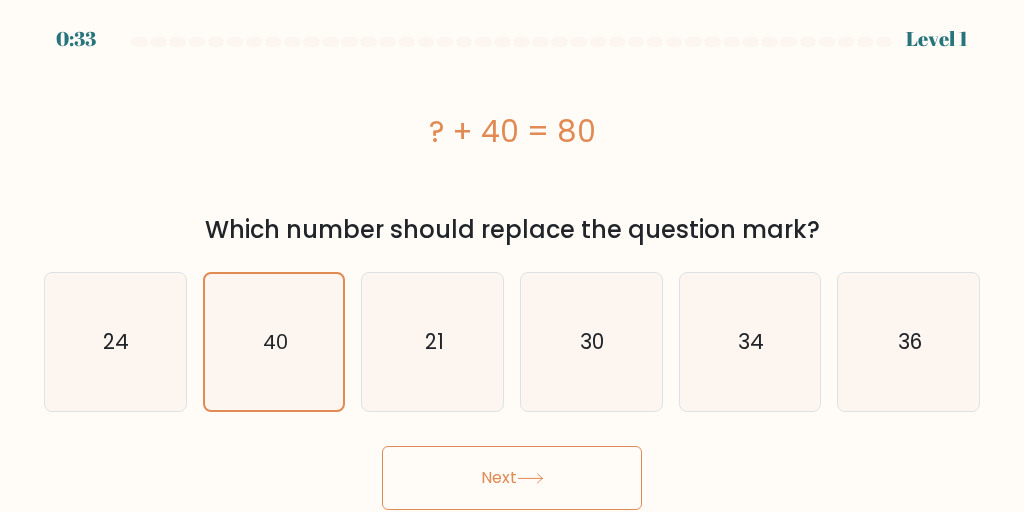 click on "Next" at bounding box center [512, 478] 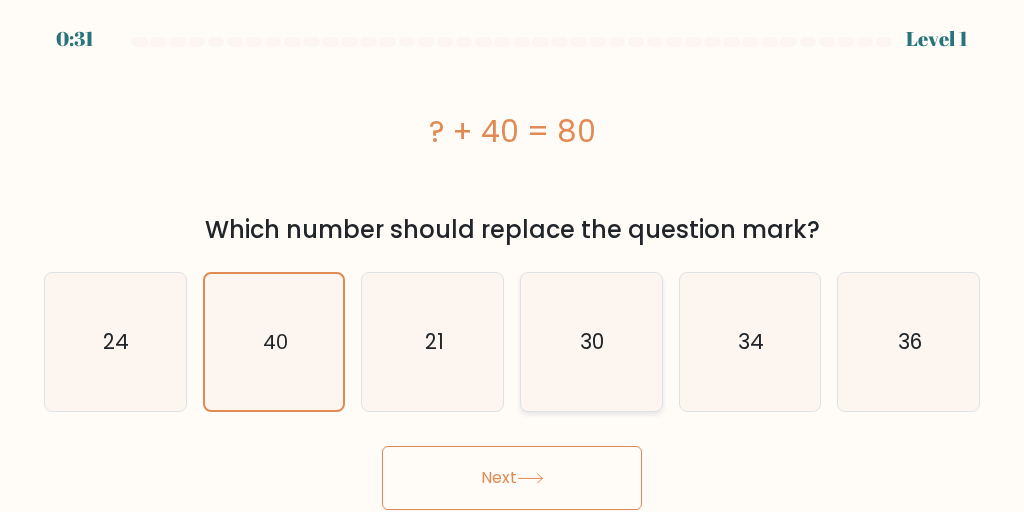 click on "30" at bounding box center [591, 342] 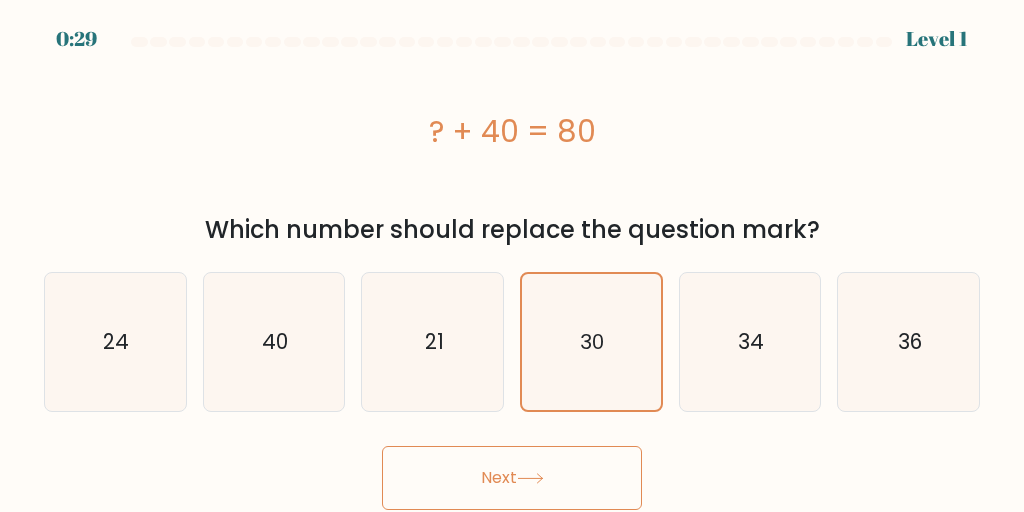 click on "? + 40 = 80" at bounding box center [512, 132] 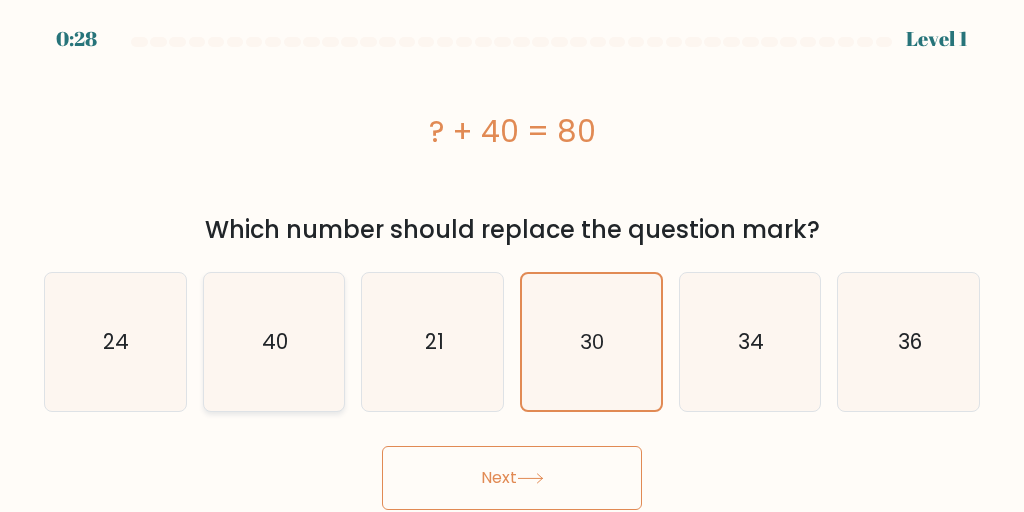click on "40" at bounding box center [274, 342] 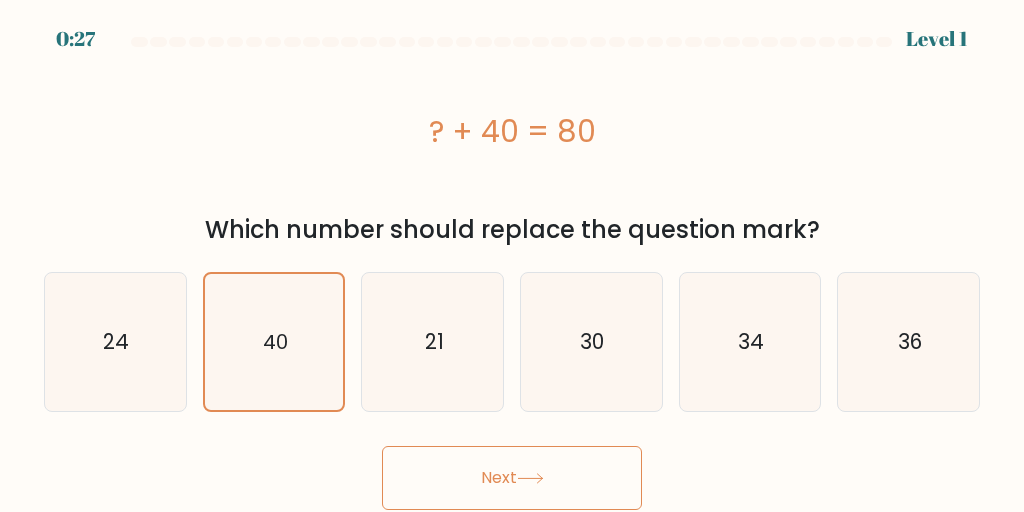 click on "Next" at bounding box center (512, 478) 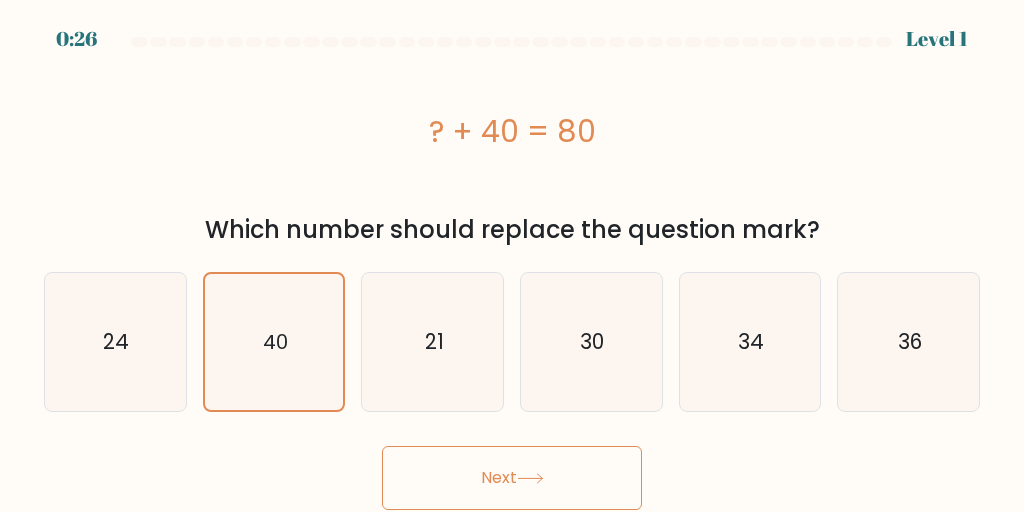 click on "Next" at bounding box center [512, 478] 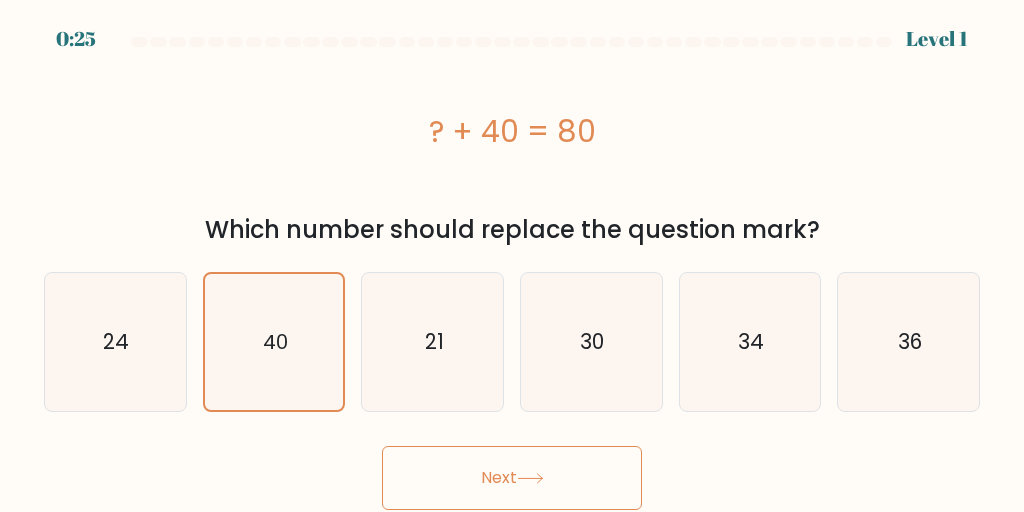 click on "Next" at bounding box center (512, 478) 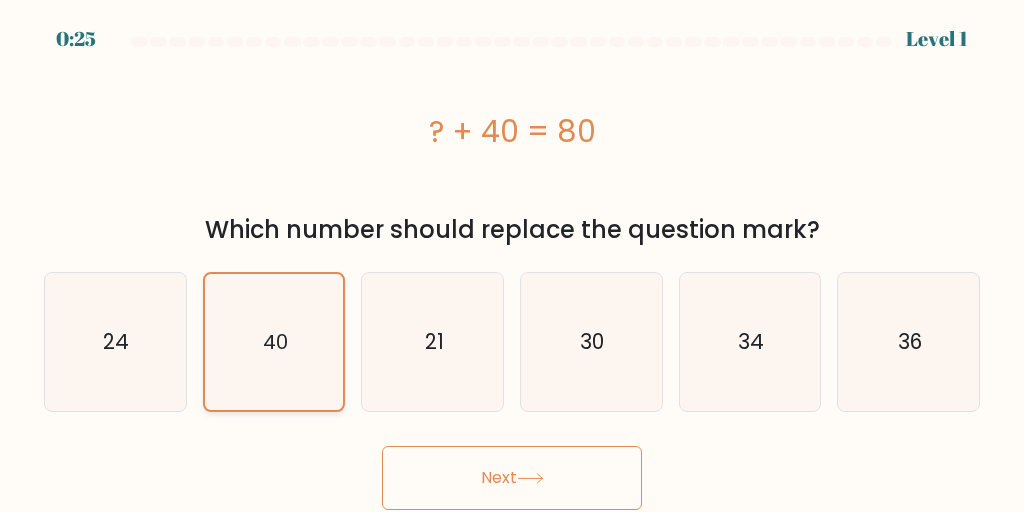 click on "40" at bounding box center [274, 342] 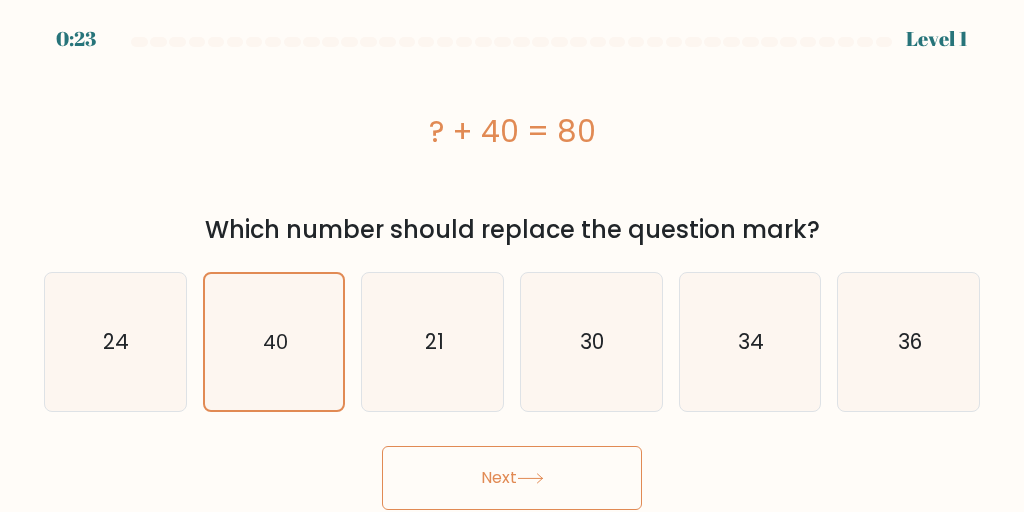 click on "Next" at bounding box center (512, 478) 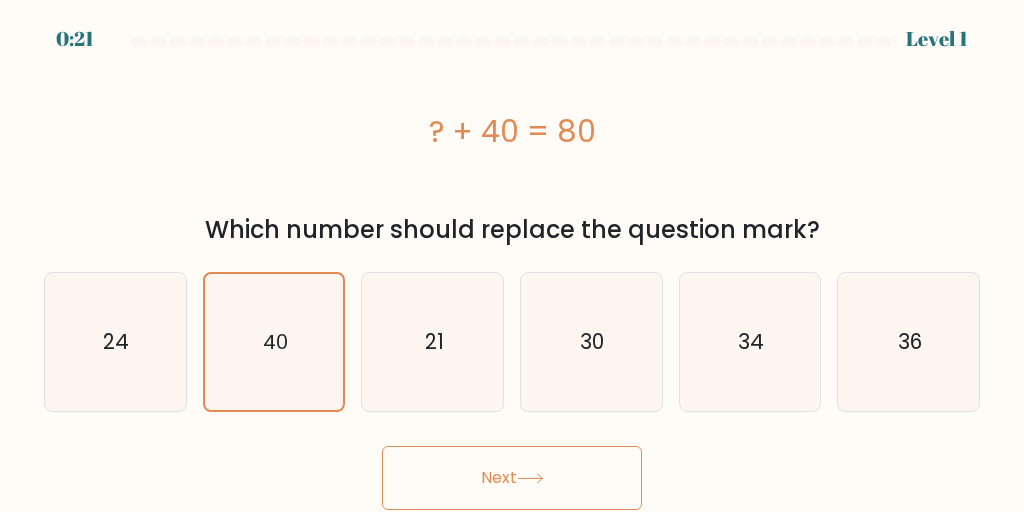 click on "Next" at bounding box center (512, 478) 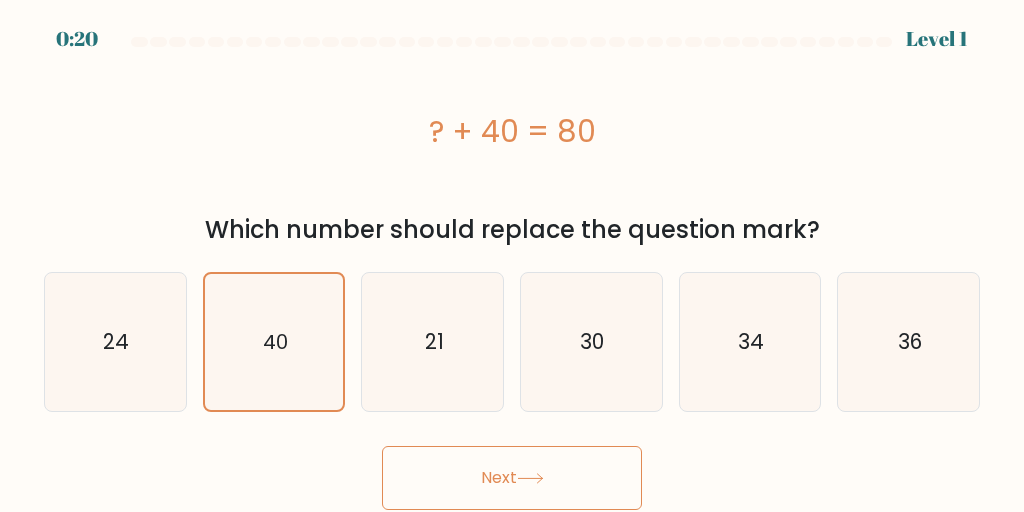 click on "Next" at bounding box center [512, 478] 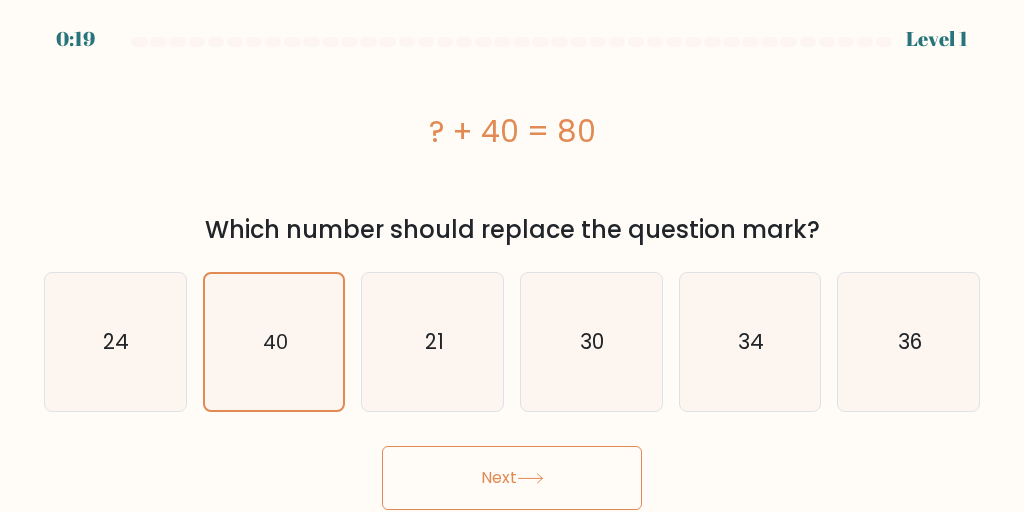 click on "Next" at bounding box center (512, 478) 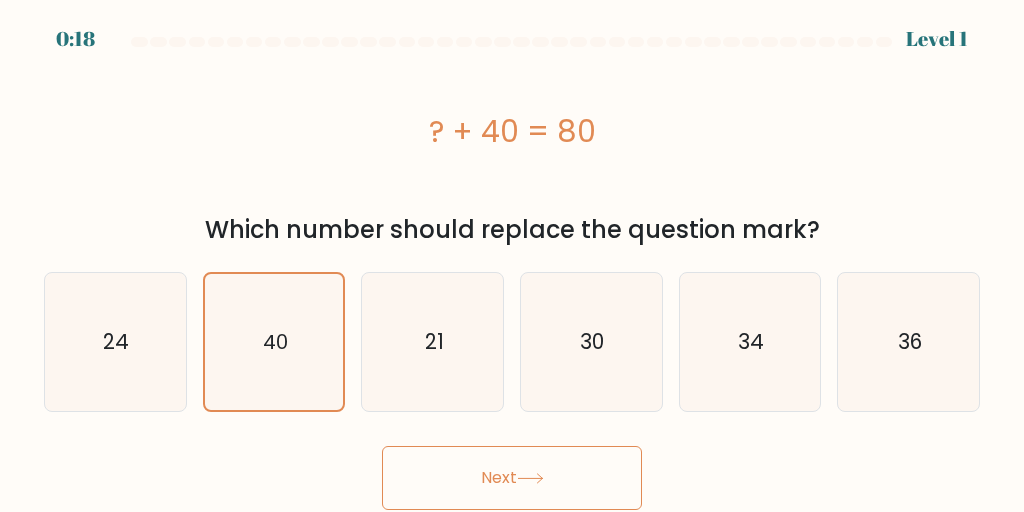 click at bounding box center (530, 478) 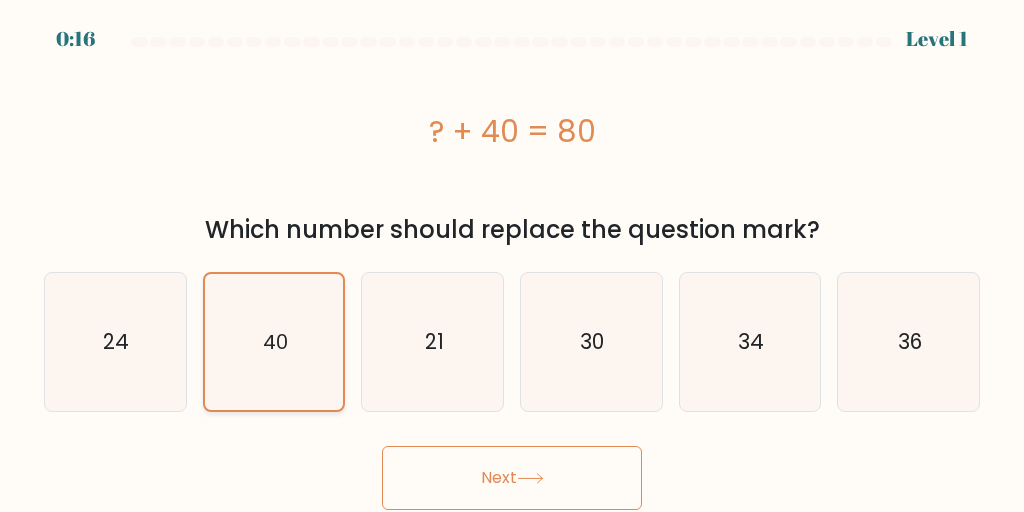 click on "40" at bounding box center (274, 342) 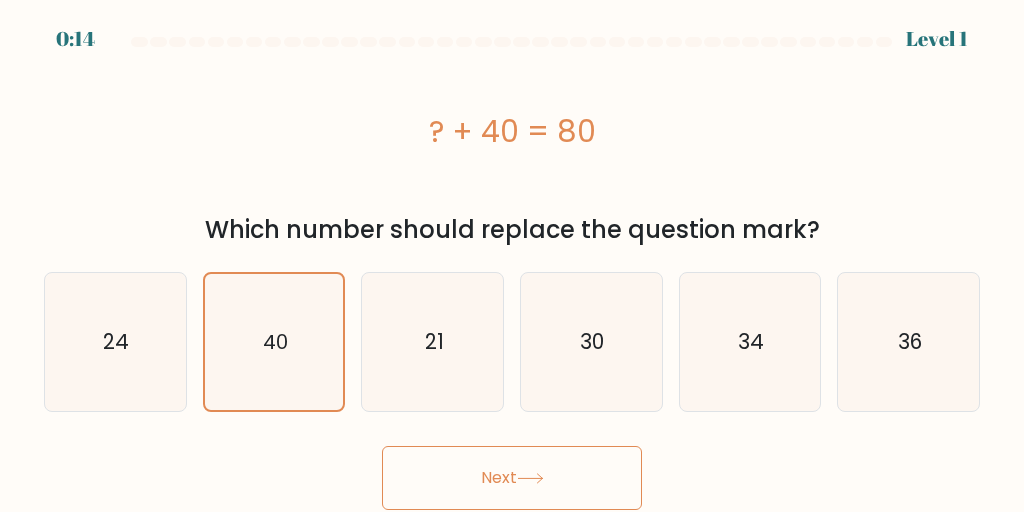 click on "Next" at bounding box center [512, 478] 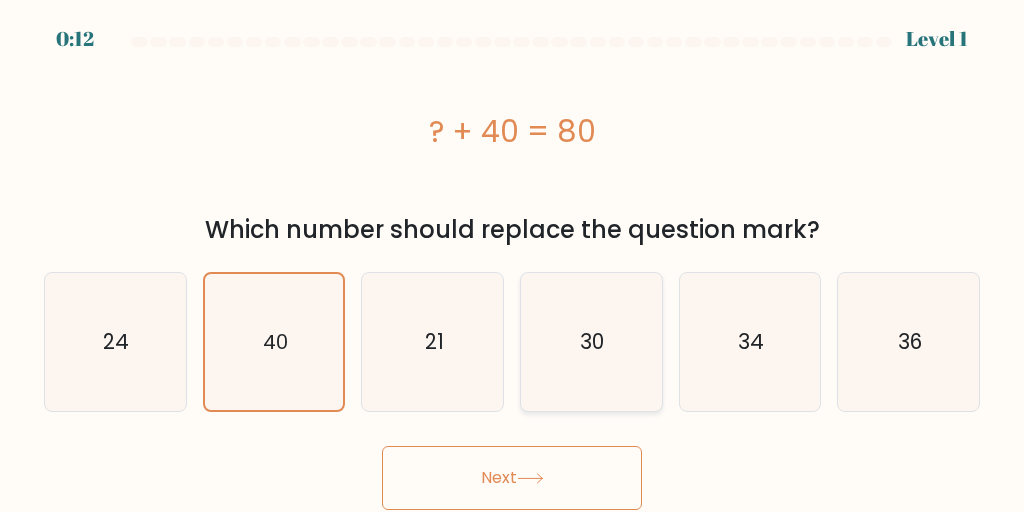click on "30" at bounding box center (591, 342) 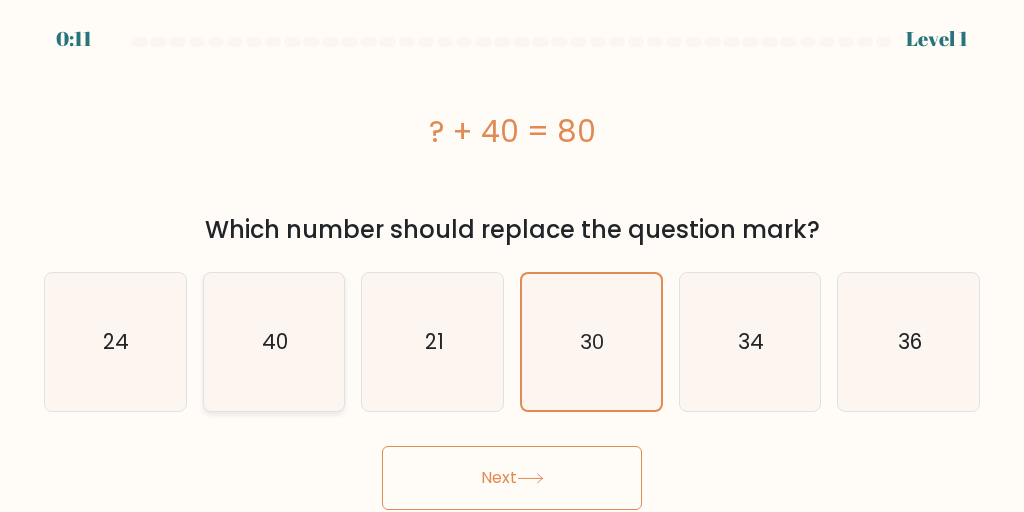 click on "40" at bounding box center [274, 342] 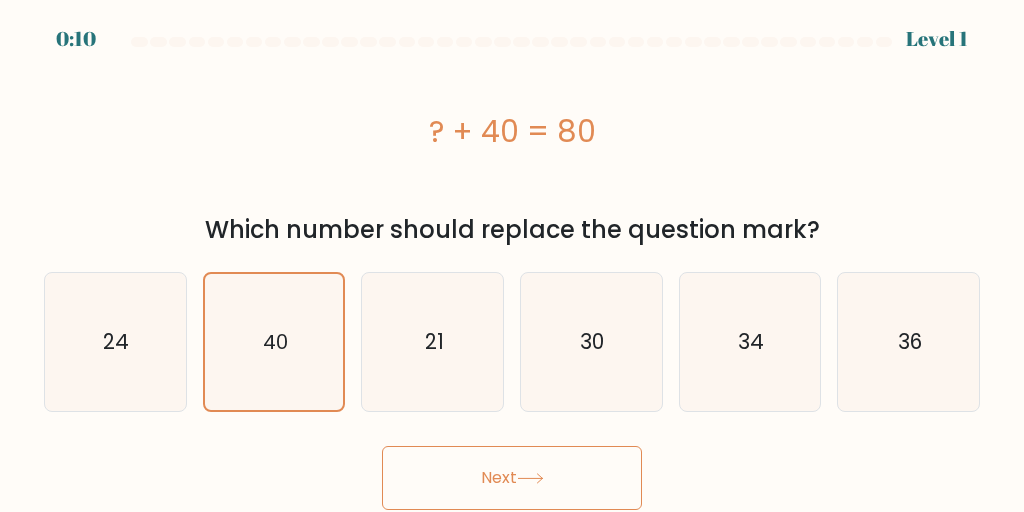 click on "Next" at bounding box center (512, 478) 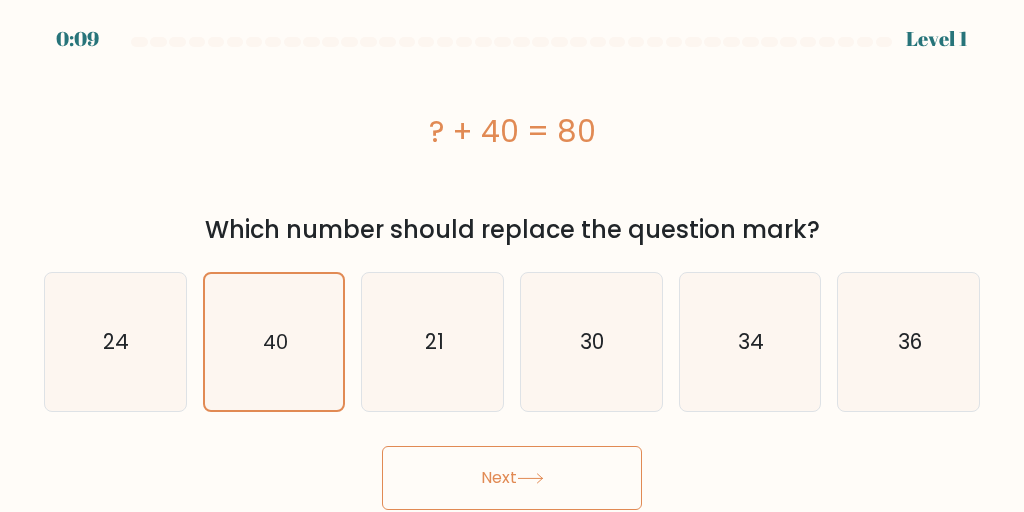click on "Next" at bounding box center [512, 478] 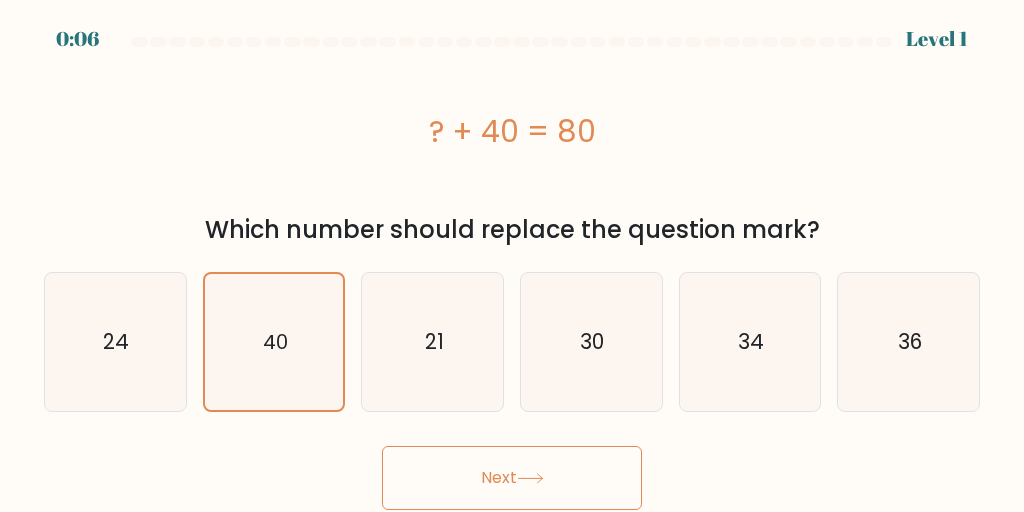 click on "Next" at bounding box center (512, 478) 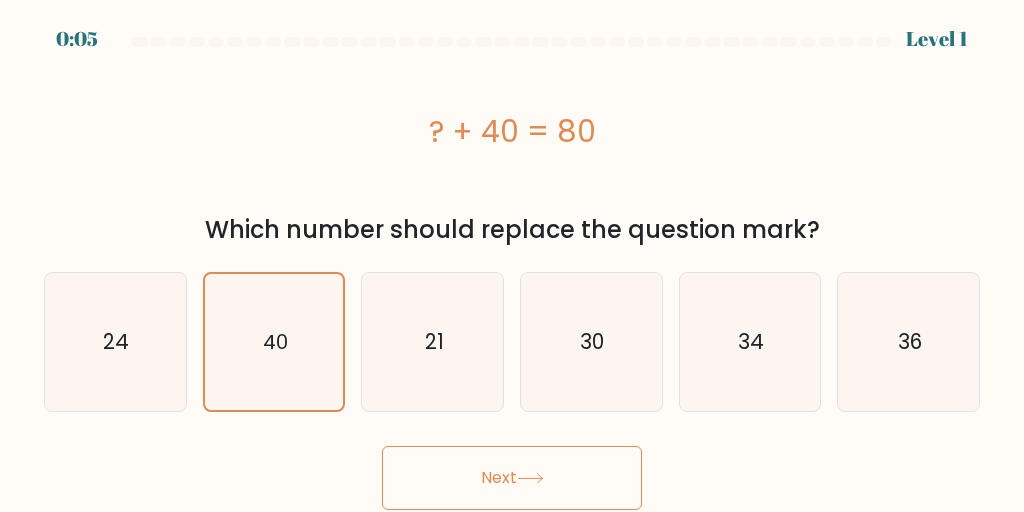 click on "Next" at bounding box center [512, 478] 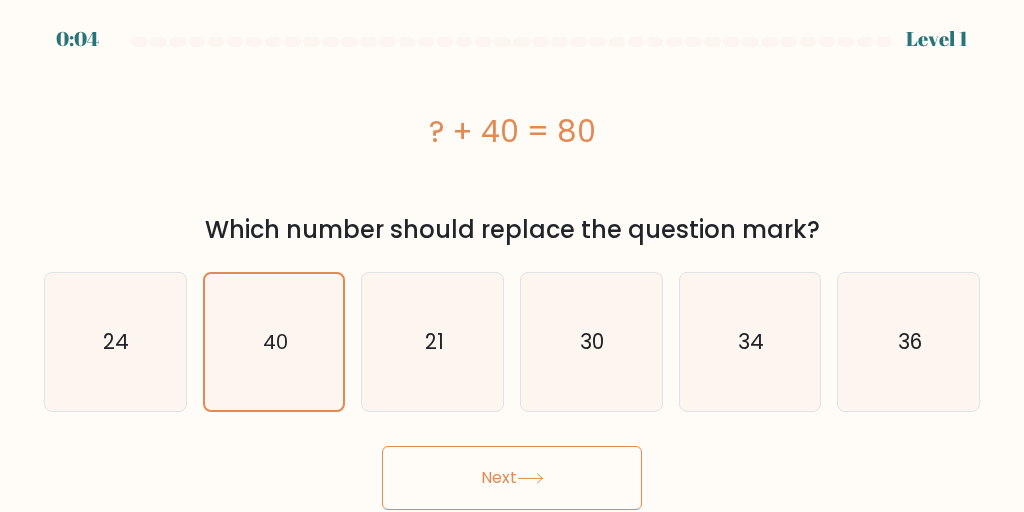 click on "Next" at bounding box center [512, 478] 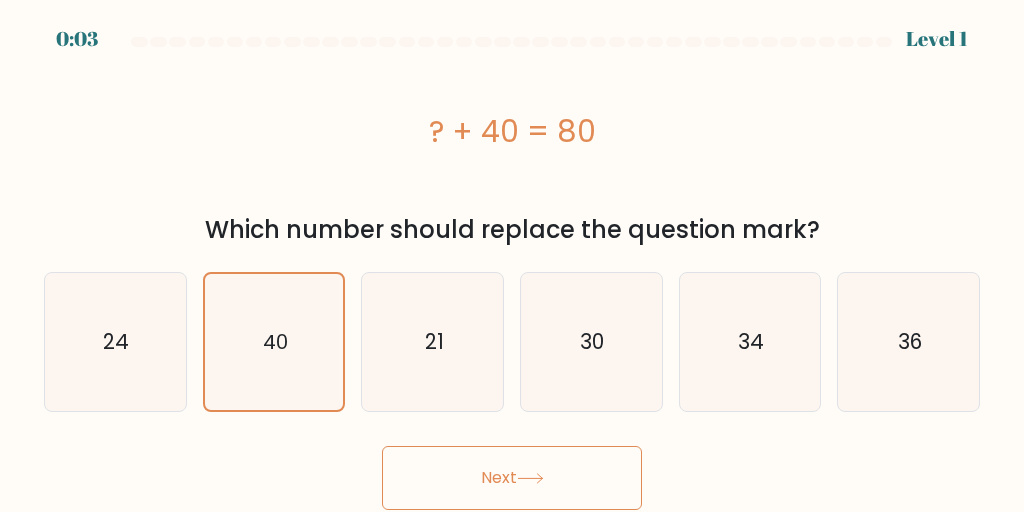 click on "Next" at bounding box center [512, 478] 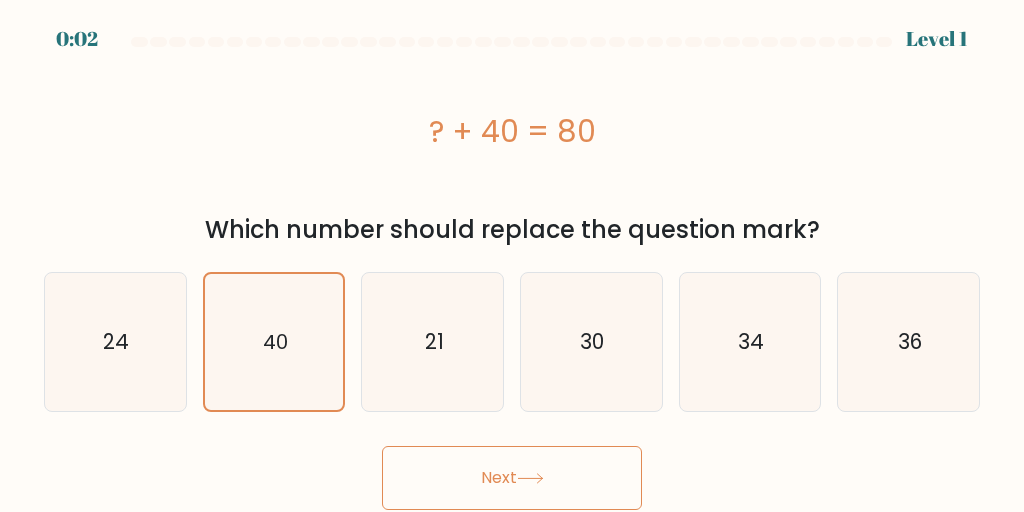 click on "Next" at bounding box center (512, 478) 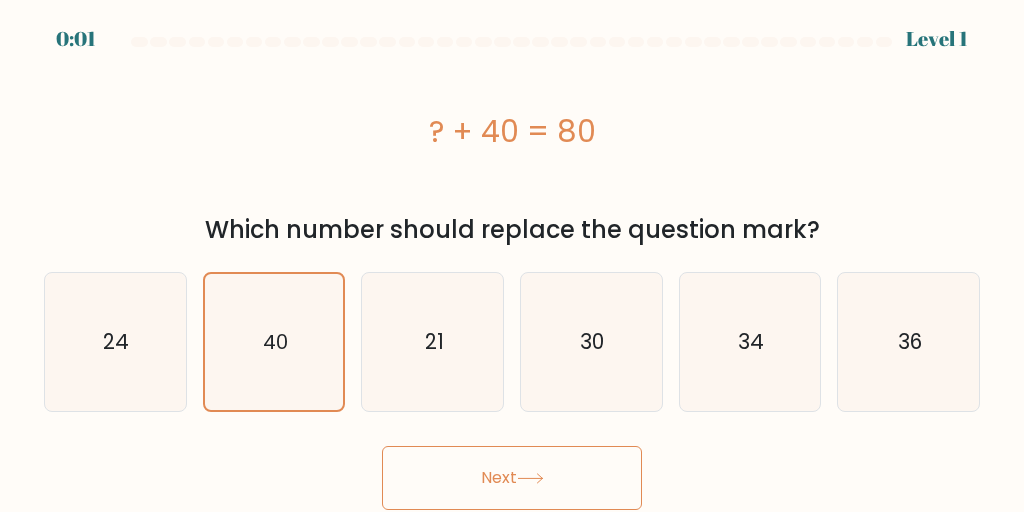click on "Next" at bounding box center [512, 478] 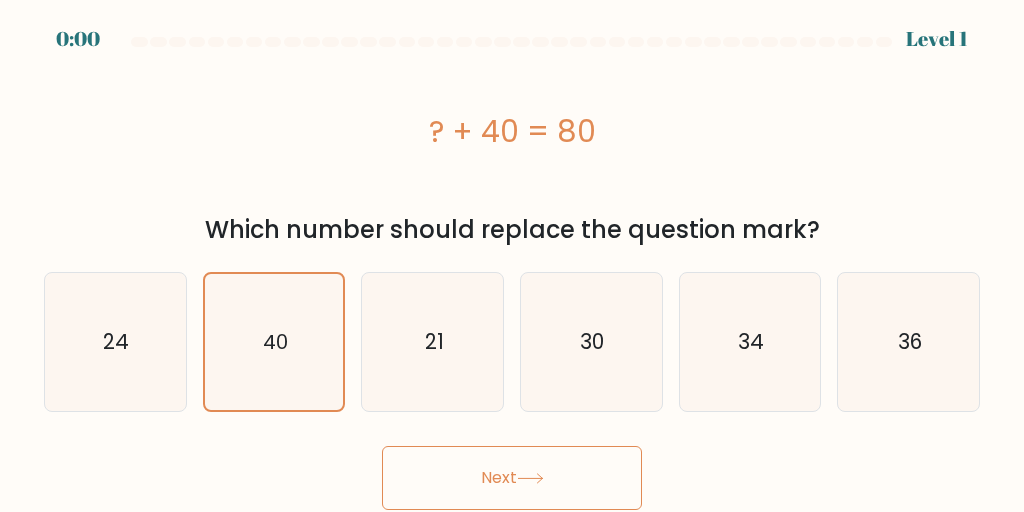 click on "Next" at bounding box center (512, 478) 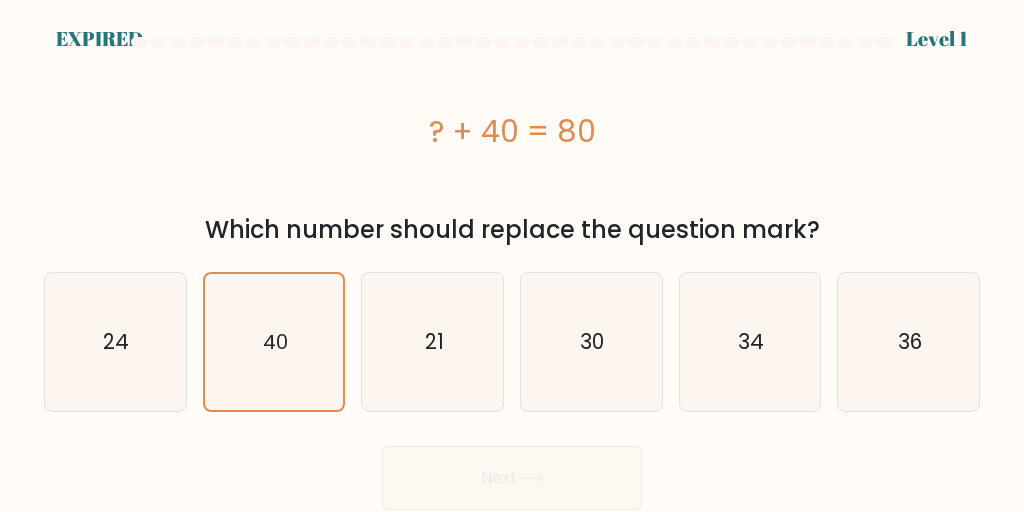 click on "Next" at bounding box center [512, 473] 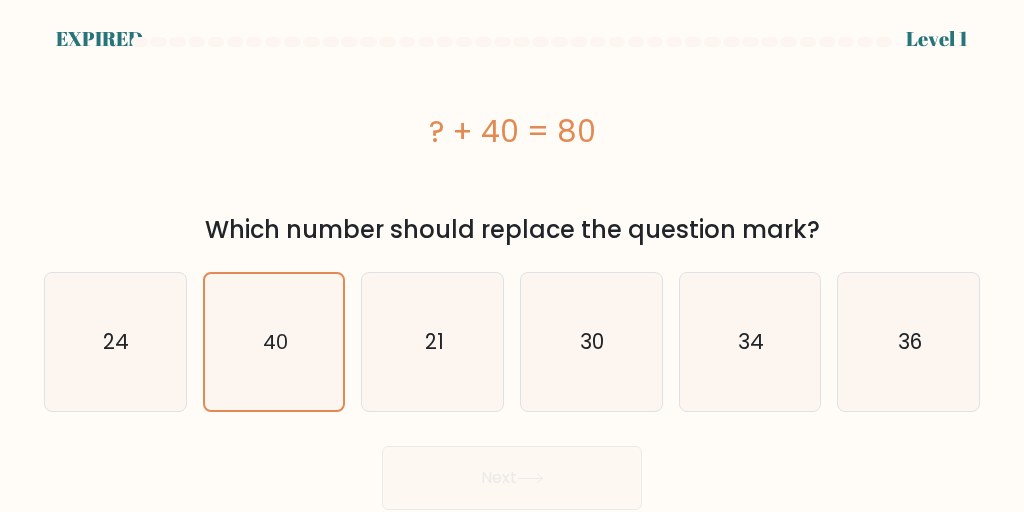 click on "Next" at bounding box center [512, 473] 